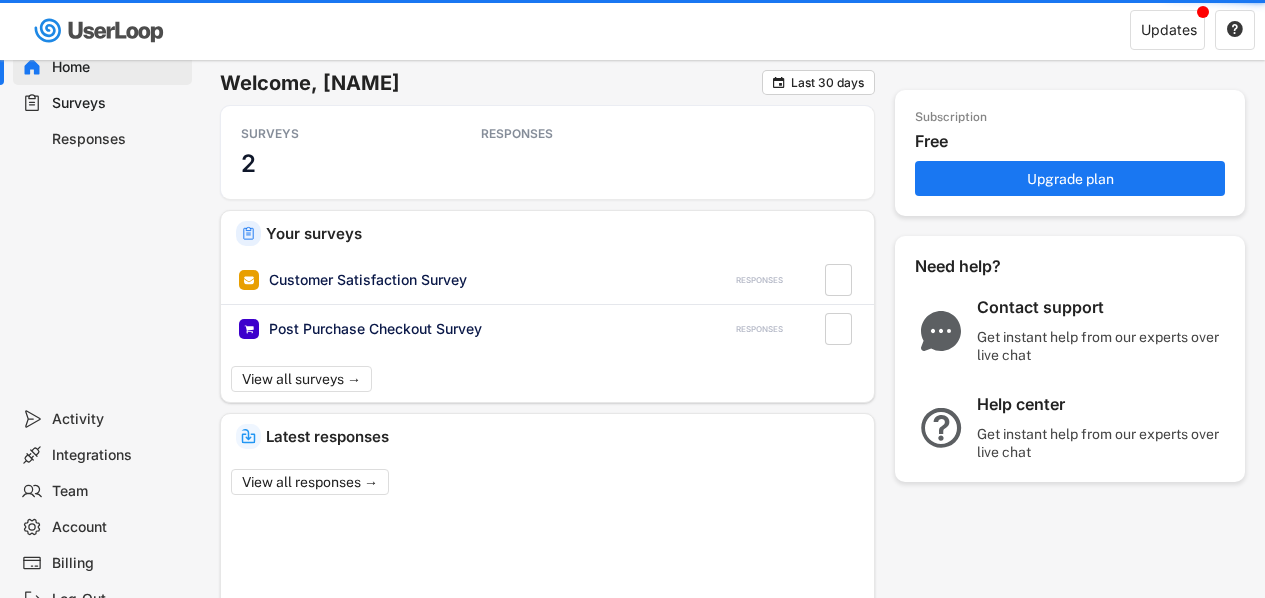 scroll, scrollTop: 0, scrollLeft: 0, axis: both 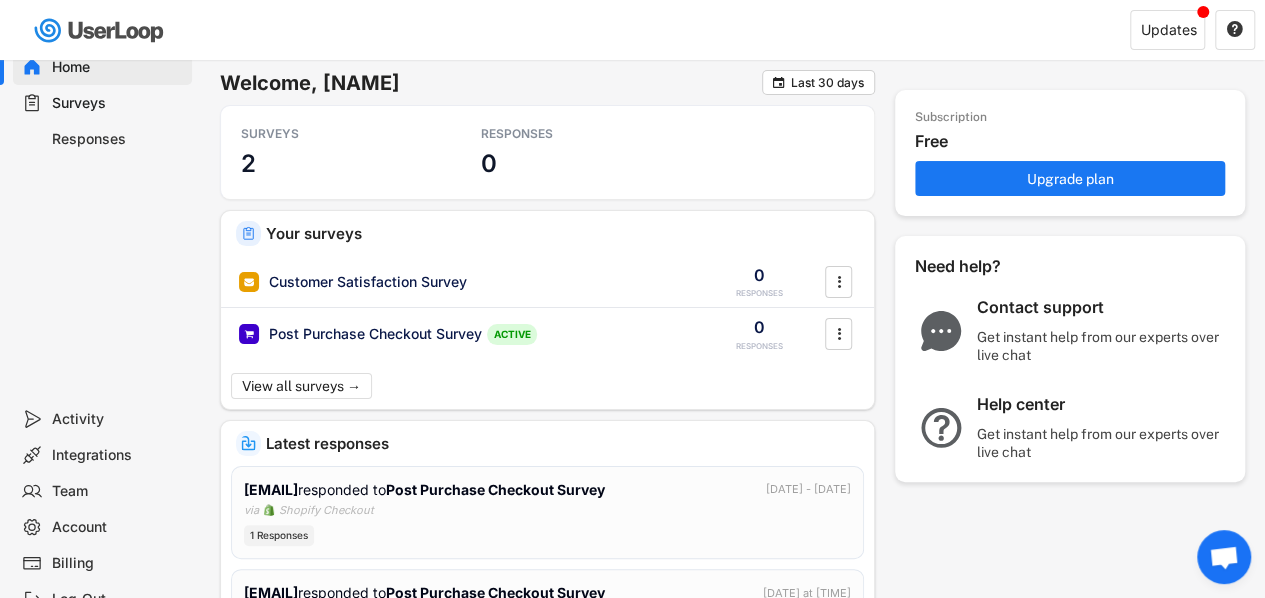 click on "Surveys" at bounding box center (118, 103) 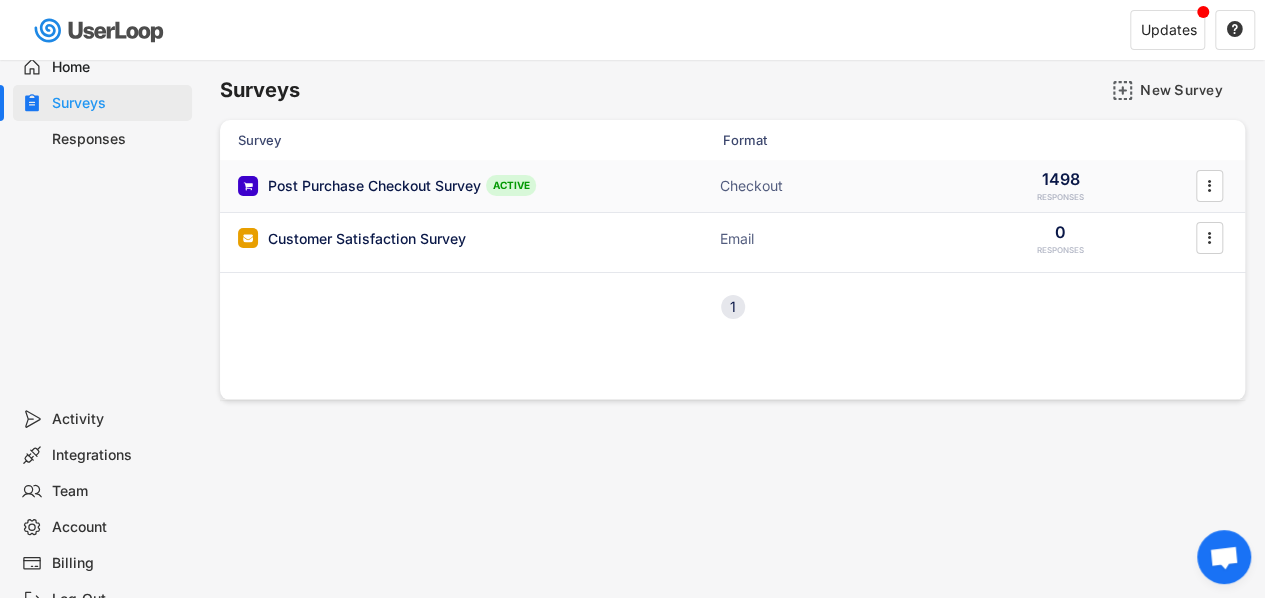 click on "Post Purchase Checkout Survey" at bounding box center (374, 186) 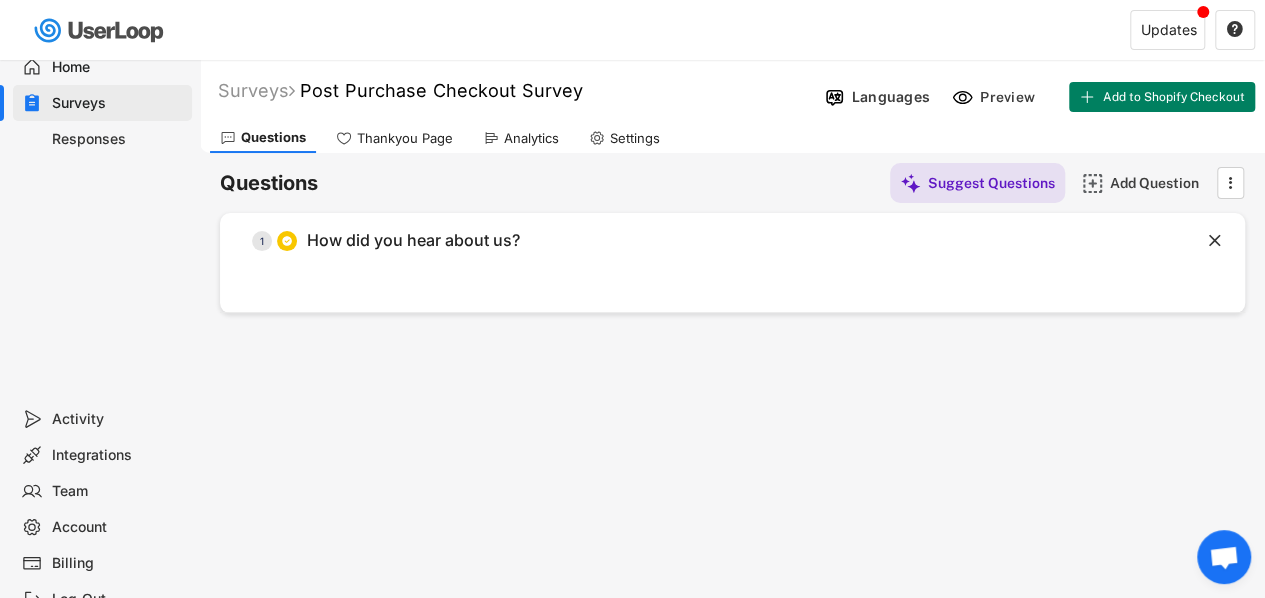 click on "Responses" at bounding box center [118, 139] 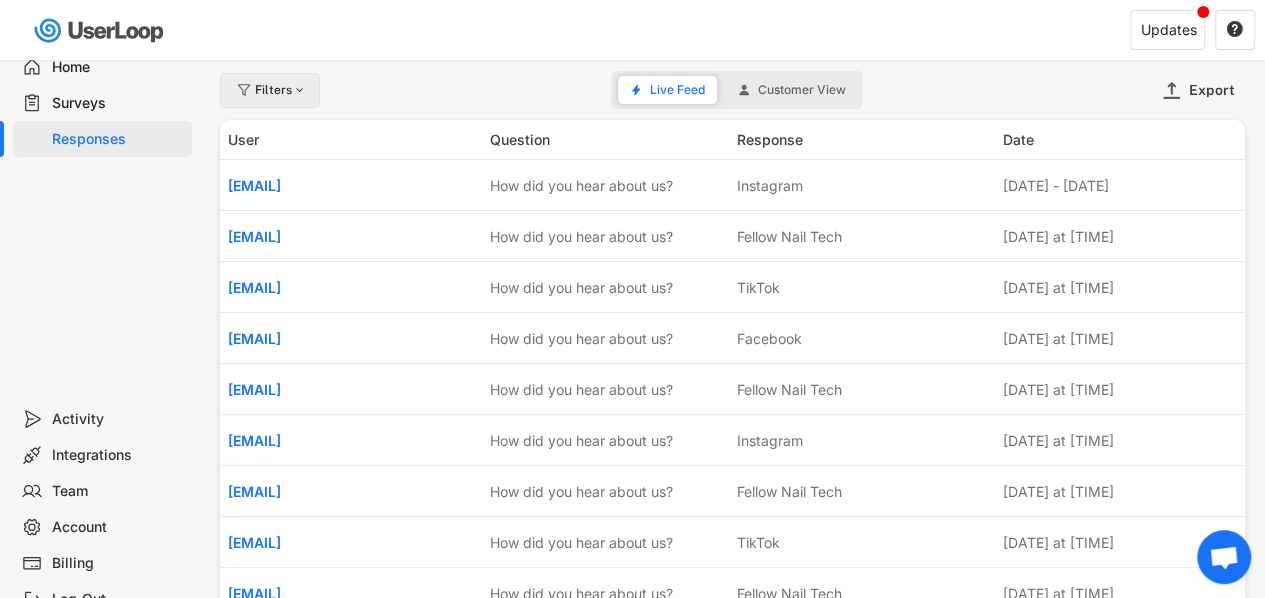 click at bounding box center (299, 90) 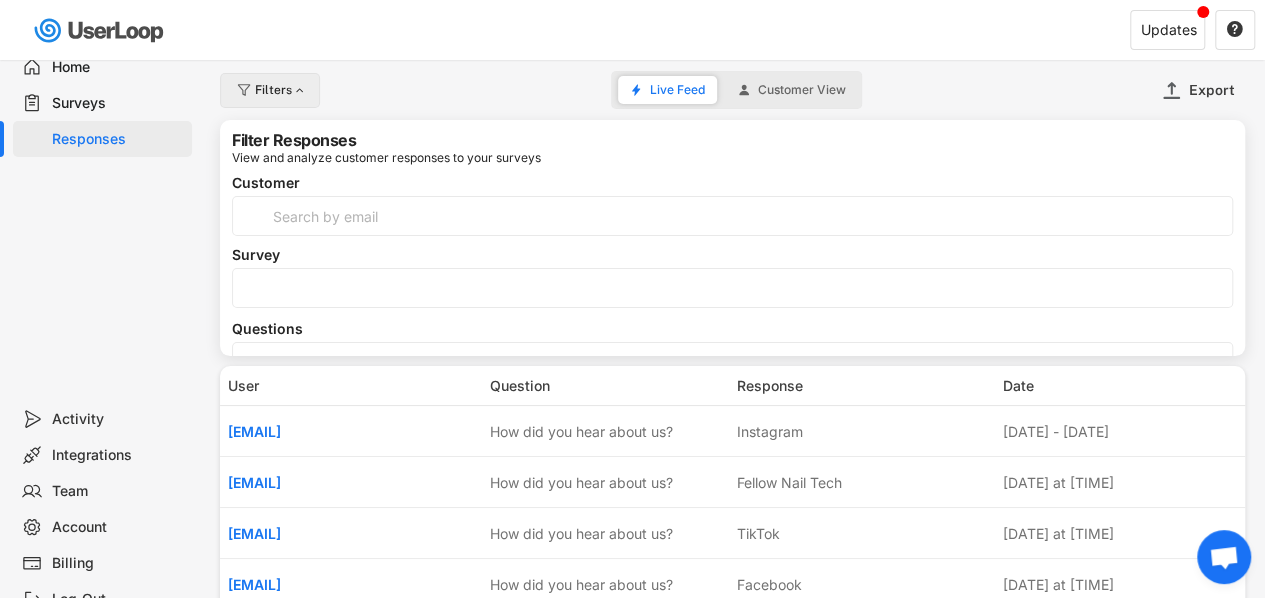 select 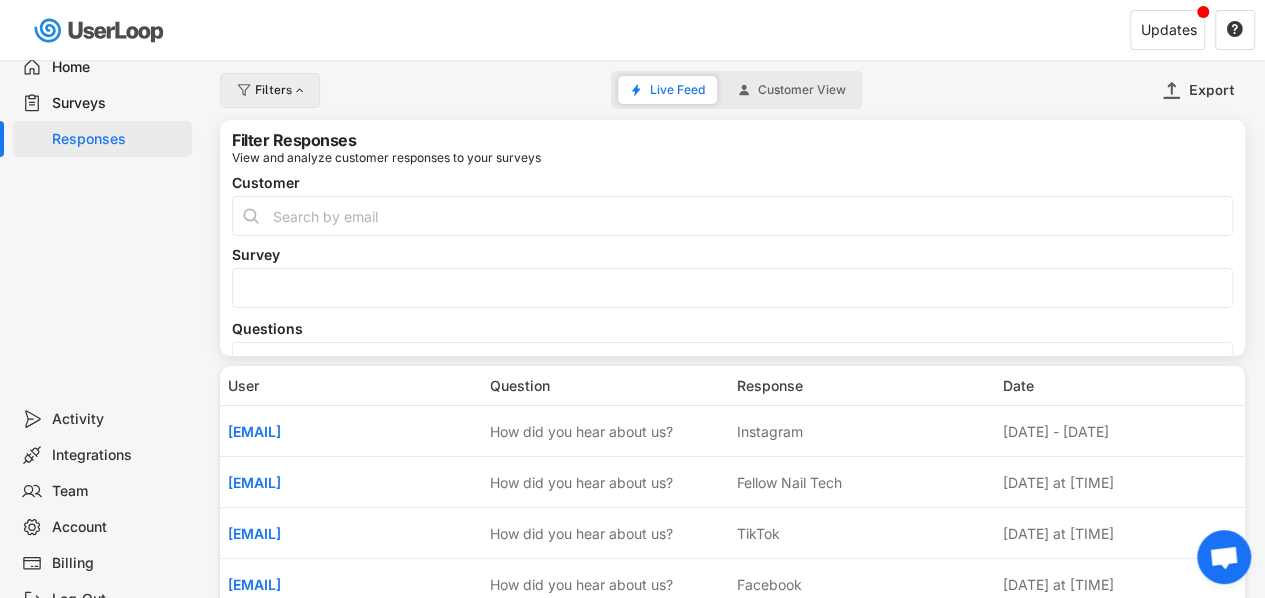 select 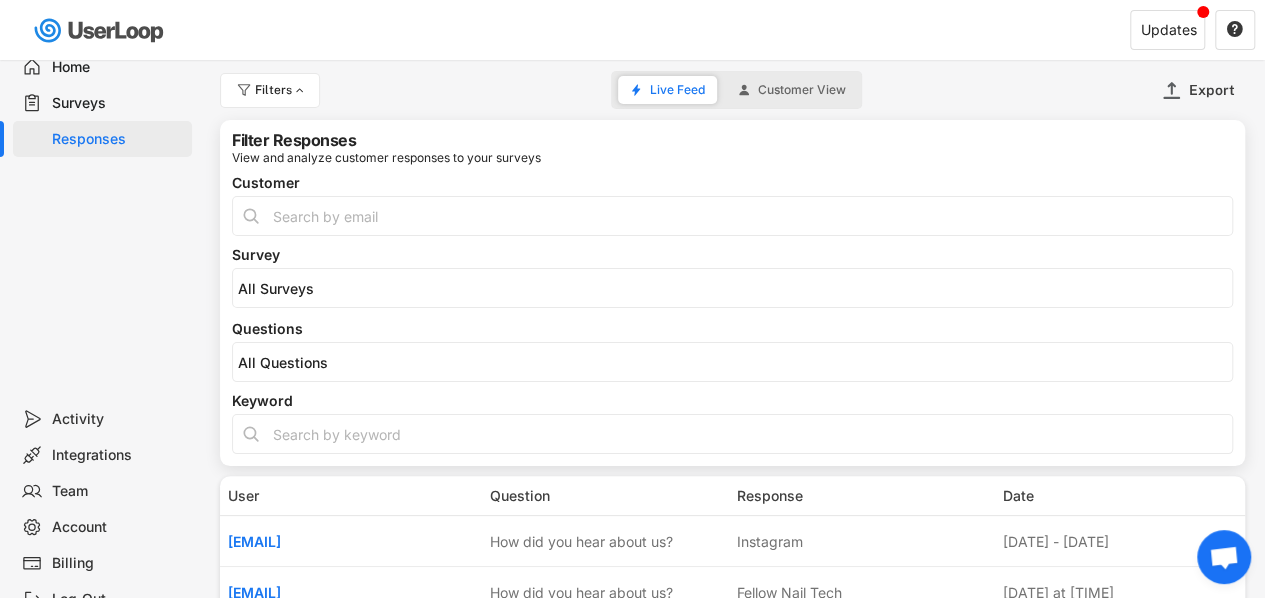 click on "Filters  Live Feed Customer View Export" at bounding box center (732, 90) 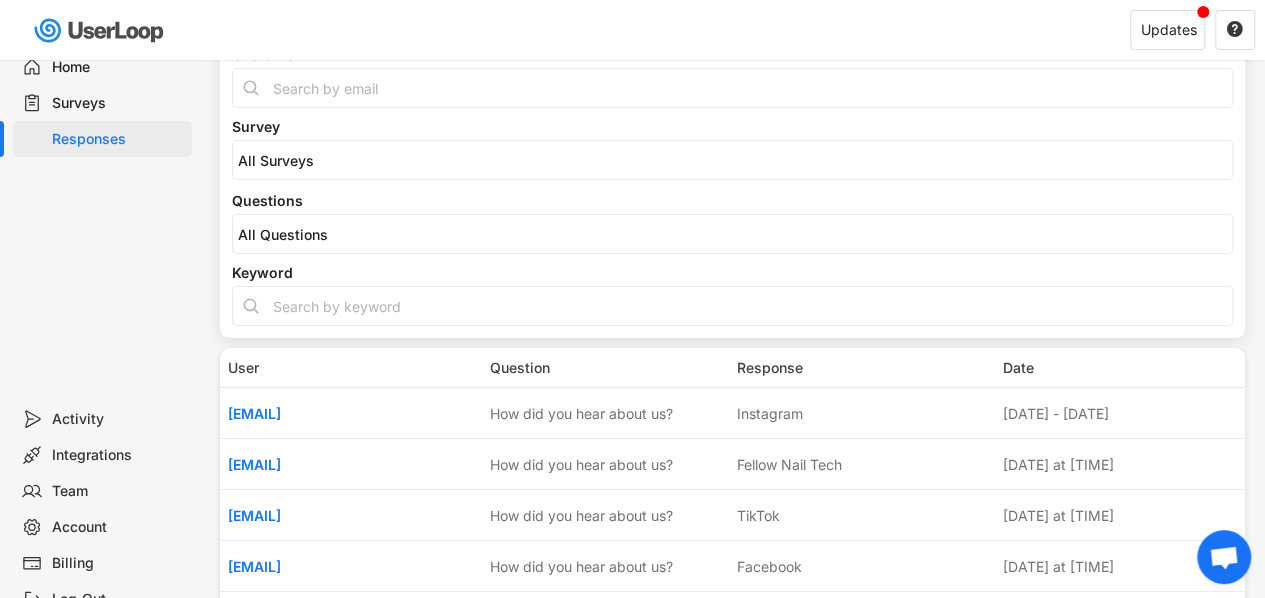 scroll, scrollTop: 0, scrollLeft: 0, axis: both 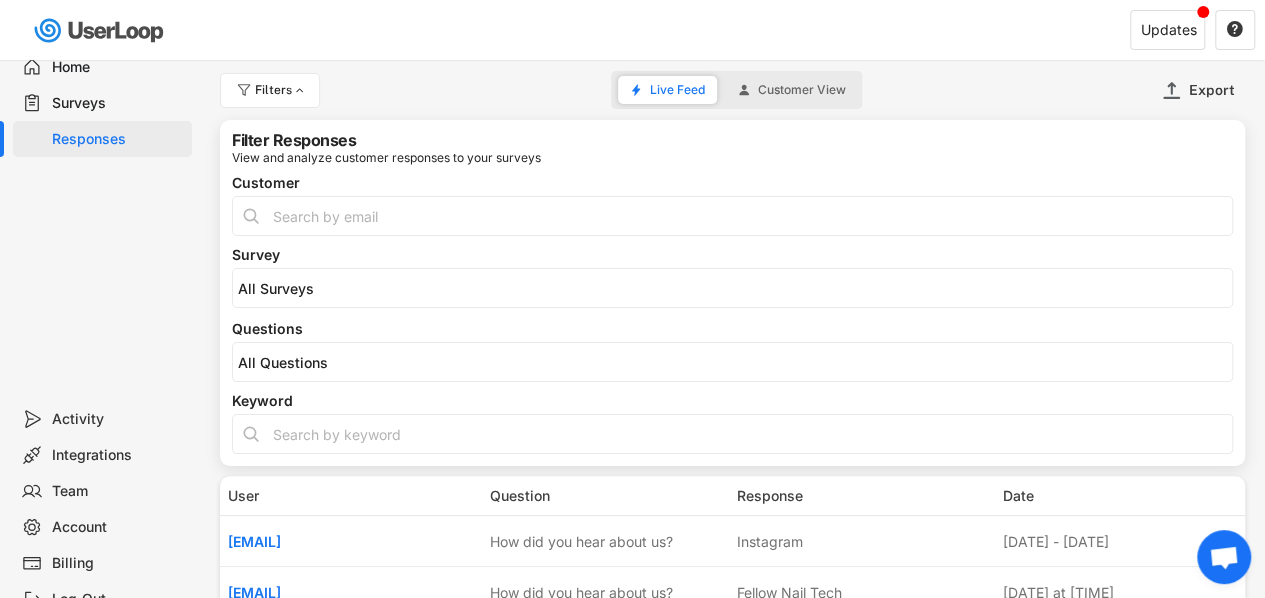 click on "Surveys" at bounding box center (118, 103) 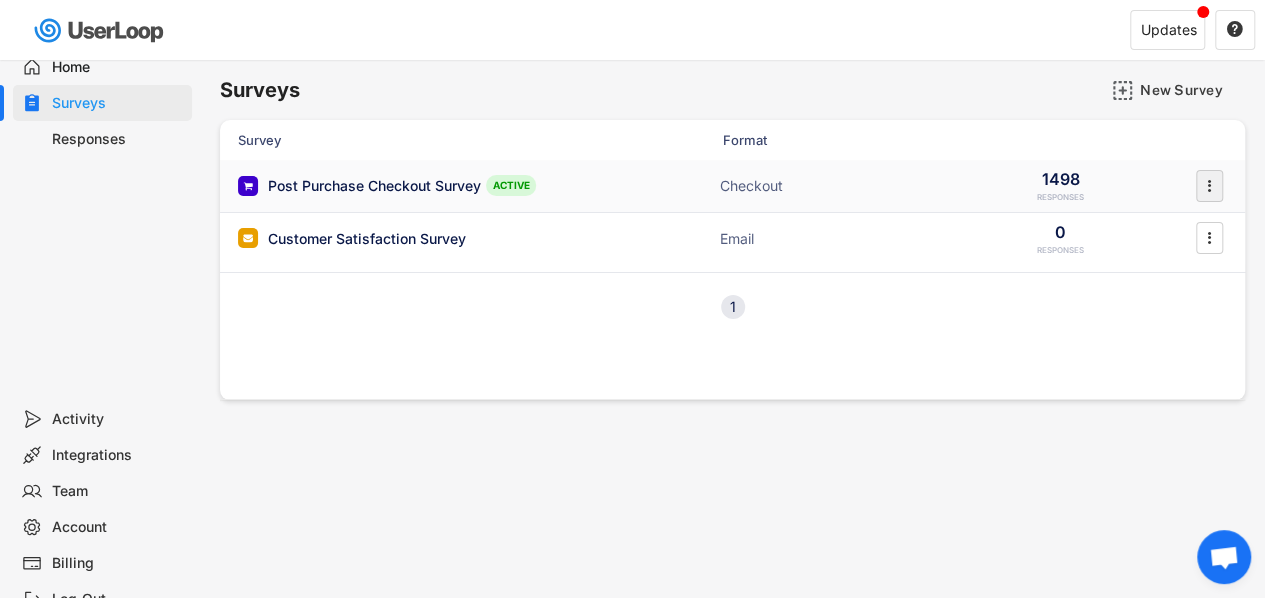 click on "" 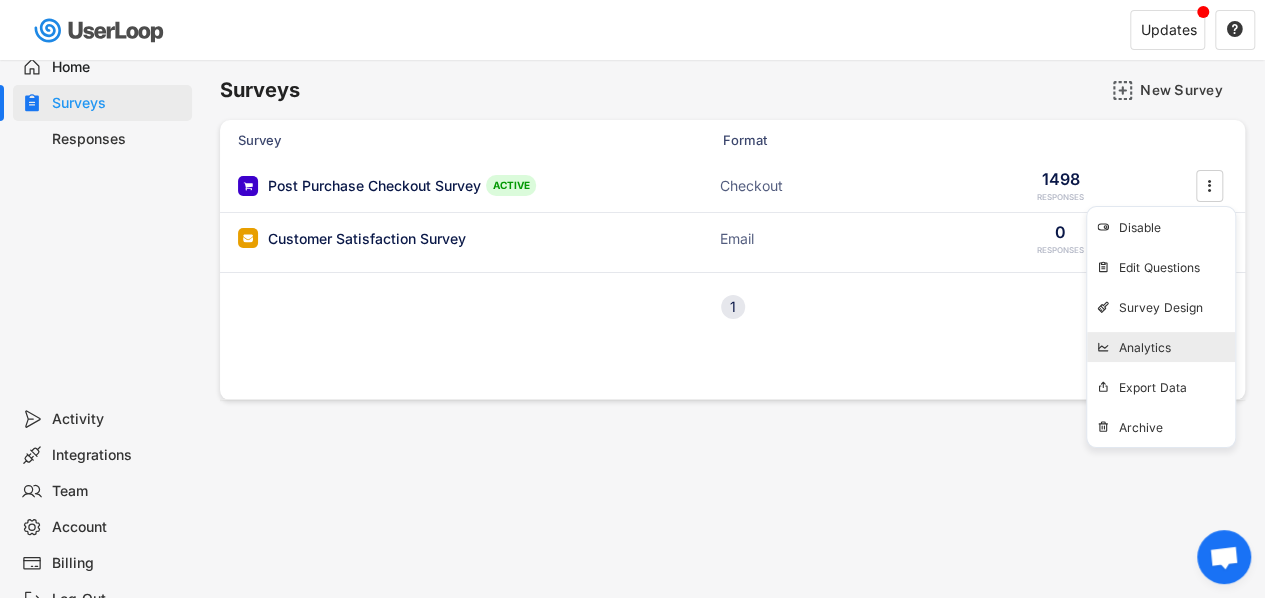 click on "Analytics" at bounding box center (1177, 348) 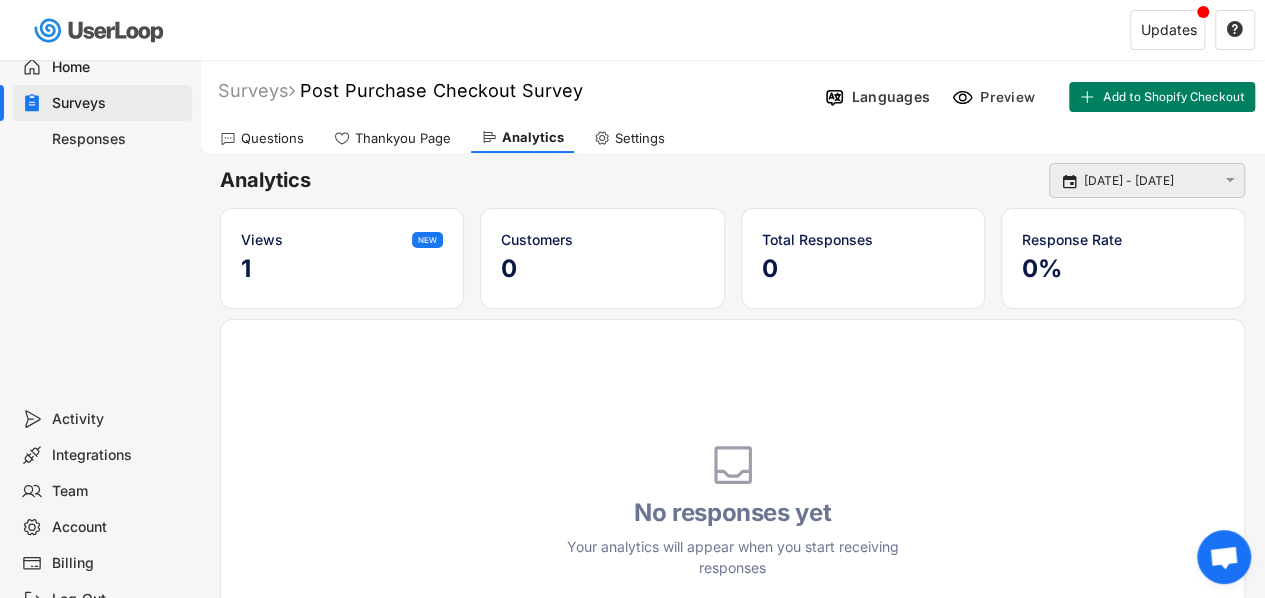 click on "[NUMBER] [MONTH] - [NUMBER] [MONTH]" at bounding box center (1150, 181) 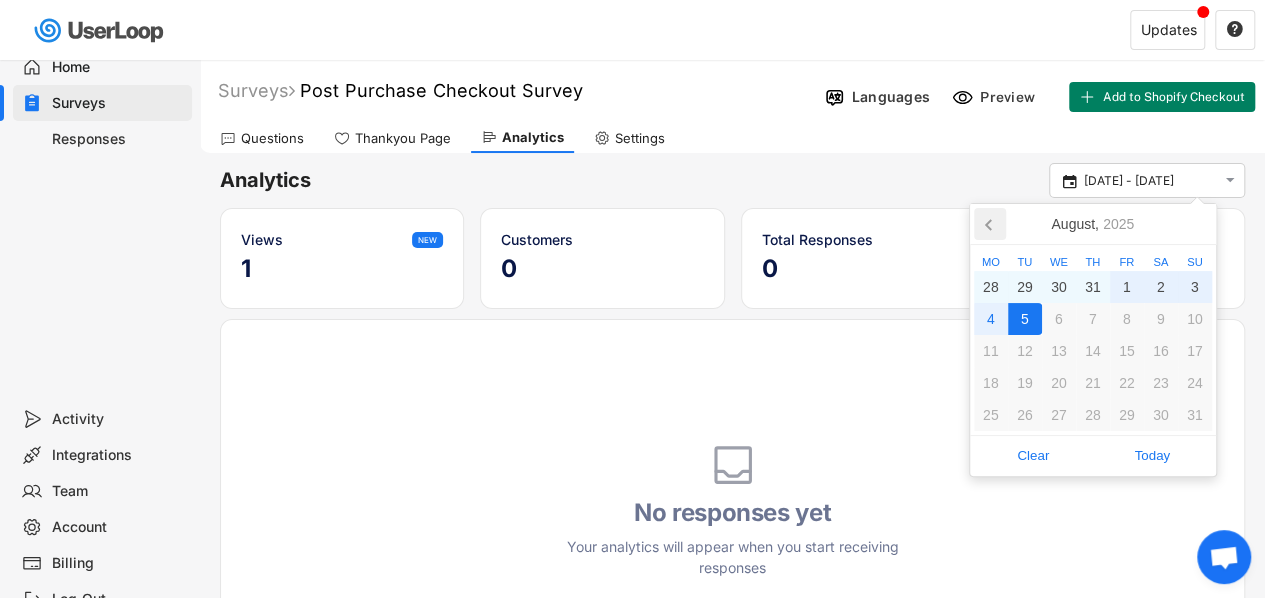 click 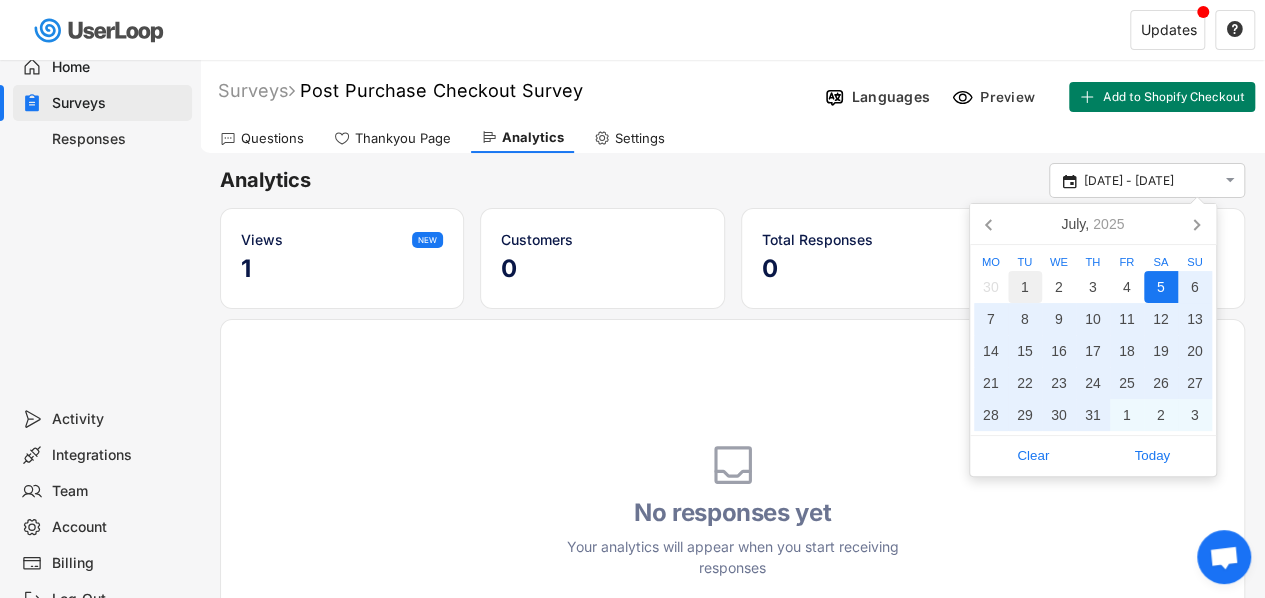 click on "1" at bounding box center (1025, 287) 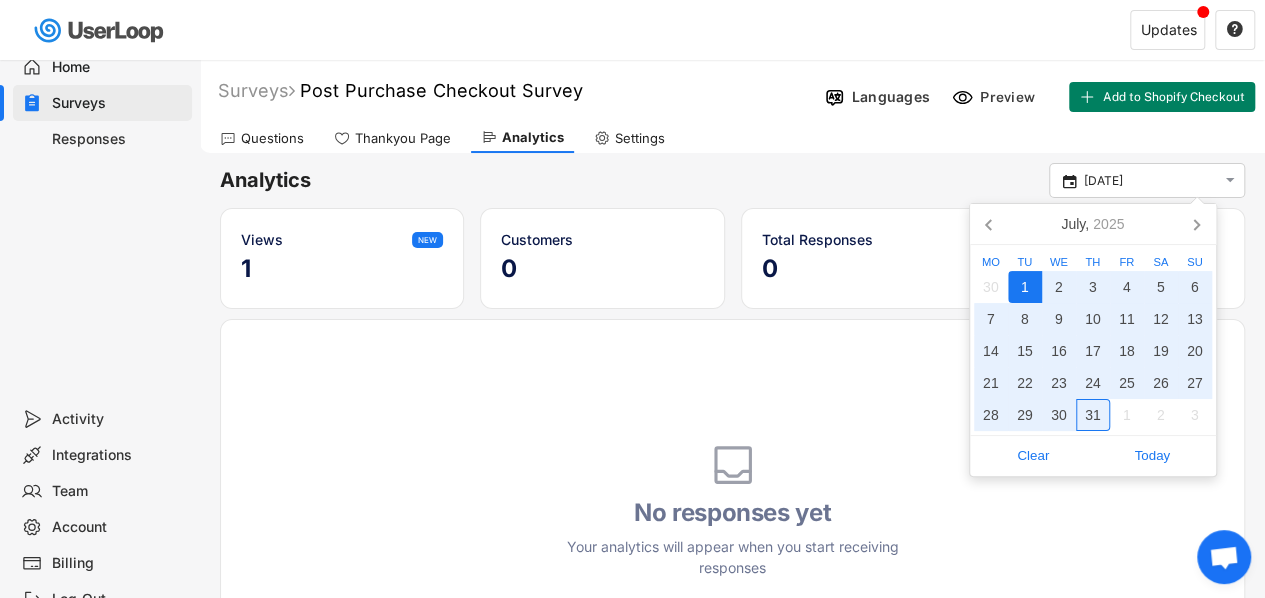 click on "31" at bounding box center [1093, 415] 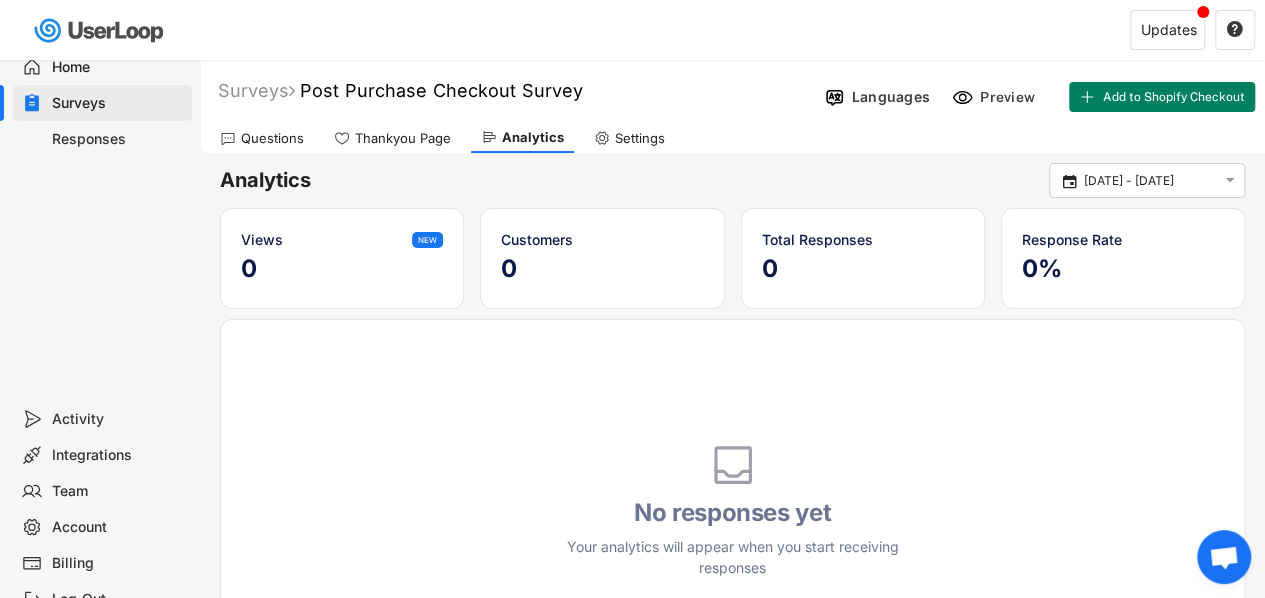 click on "31" at bounding box center [1093, 423] 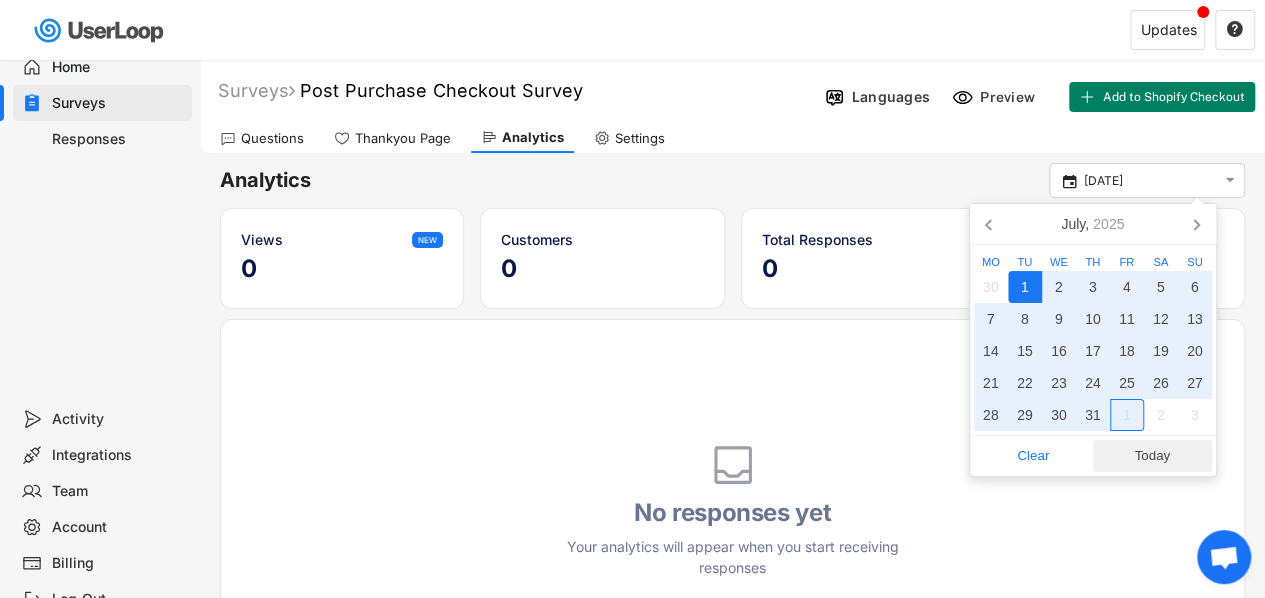 click on "Today" at bounding box center [1152, 456] 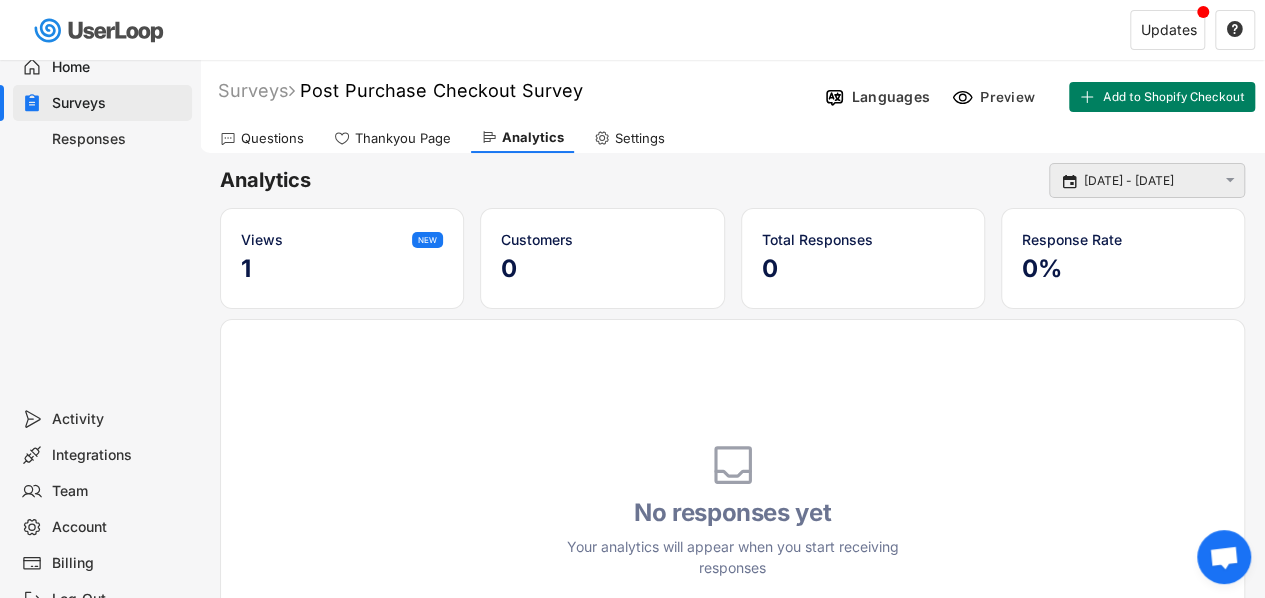 click on "1 Jul - 4 Aug" at bounding box center [1150, 181] 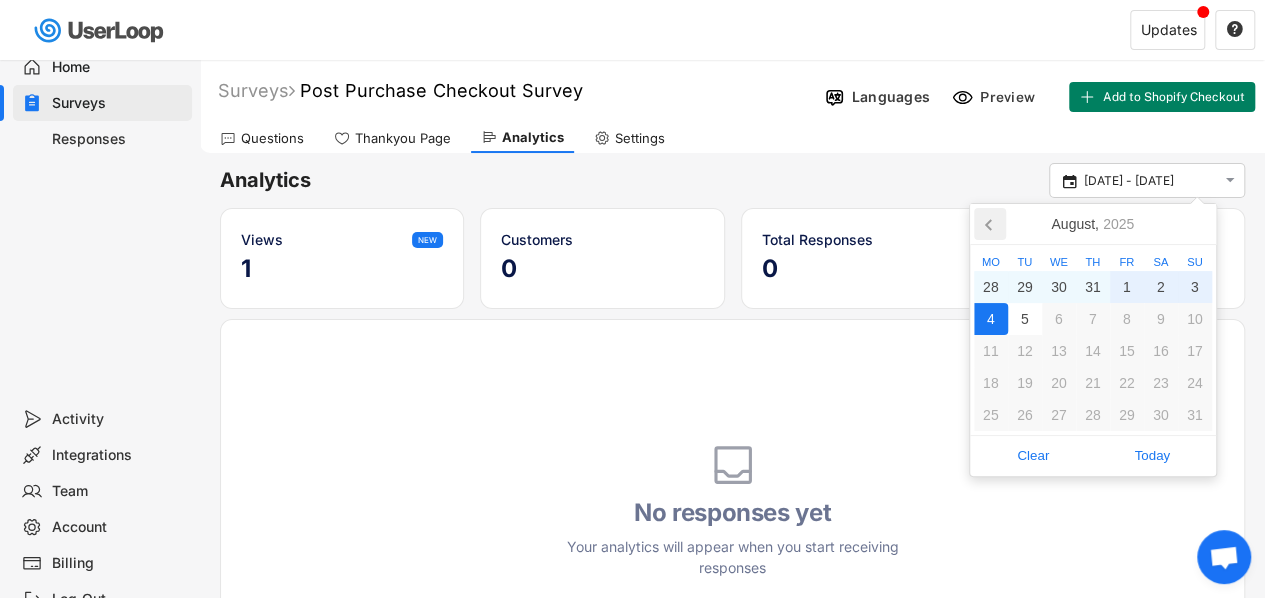 click 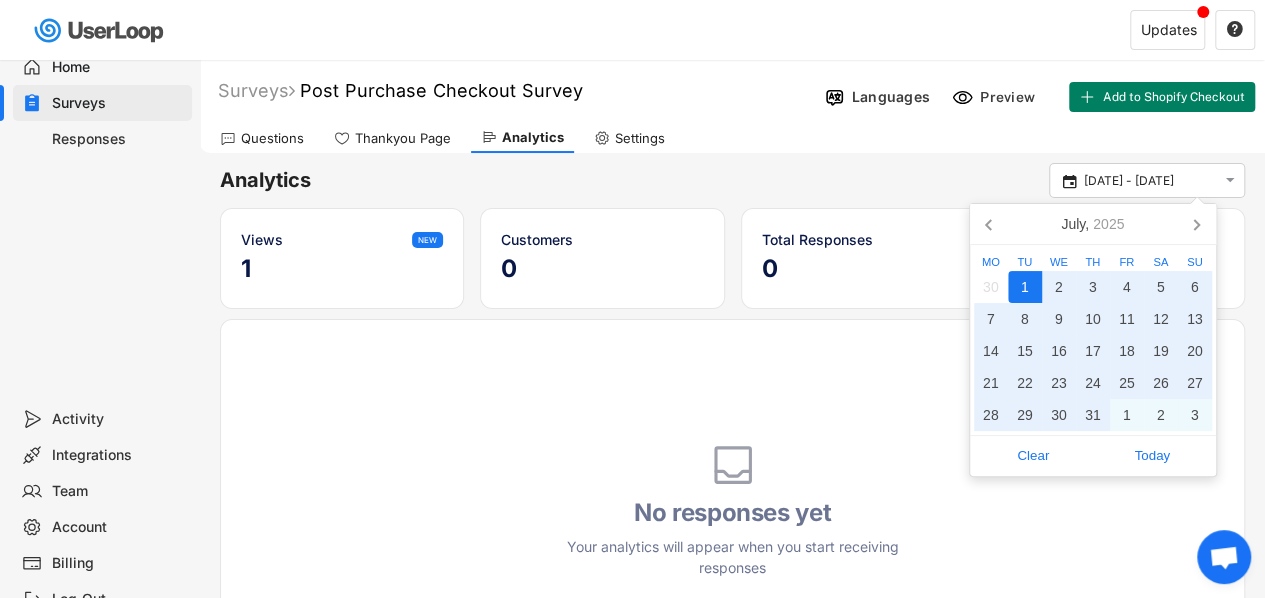 click on "1" at bounding box center (1025, 287) 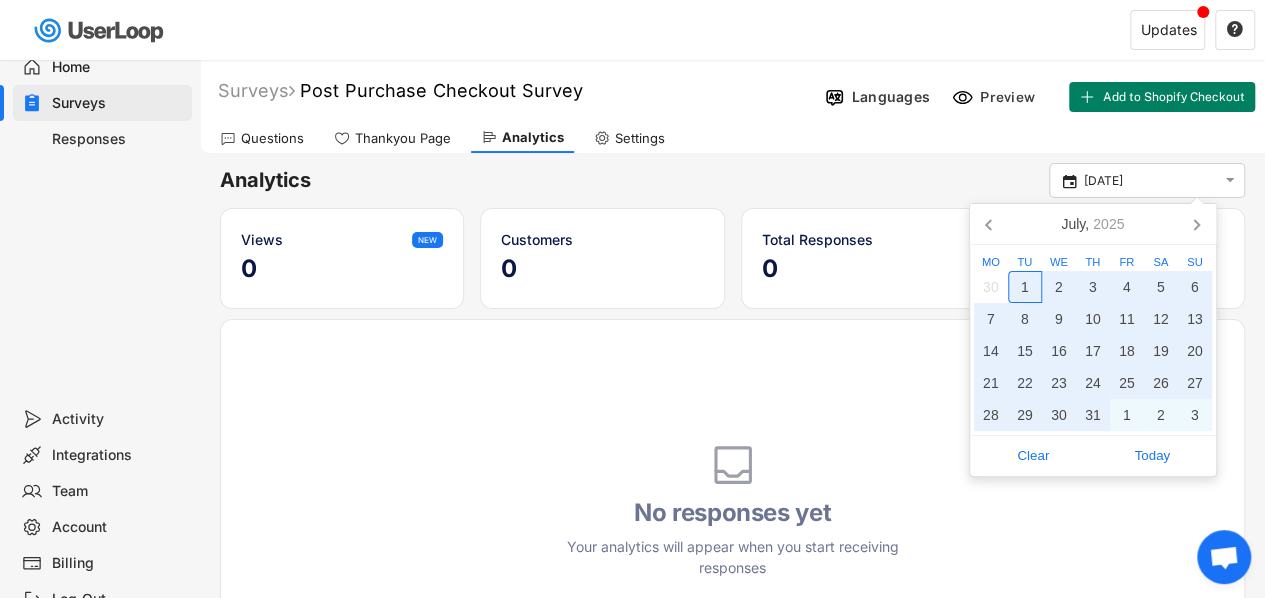 click on "1" at bounding box center [1025, 287] 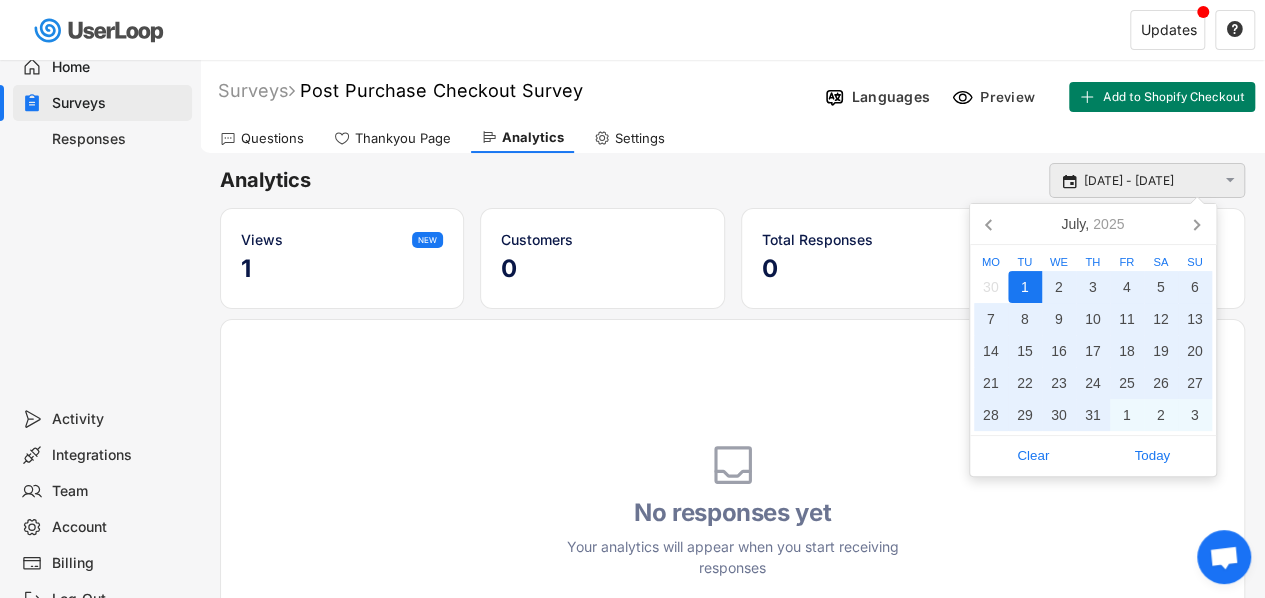 click on "1 Jul - 4 Aug" at bounding box center (1150, 181) 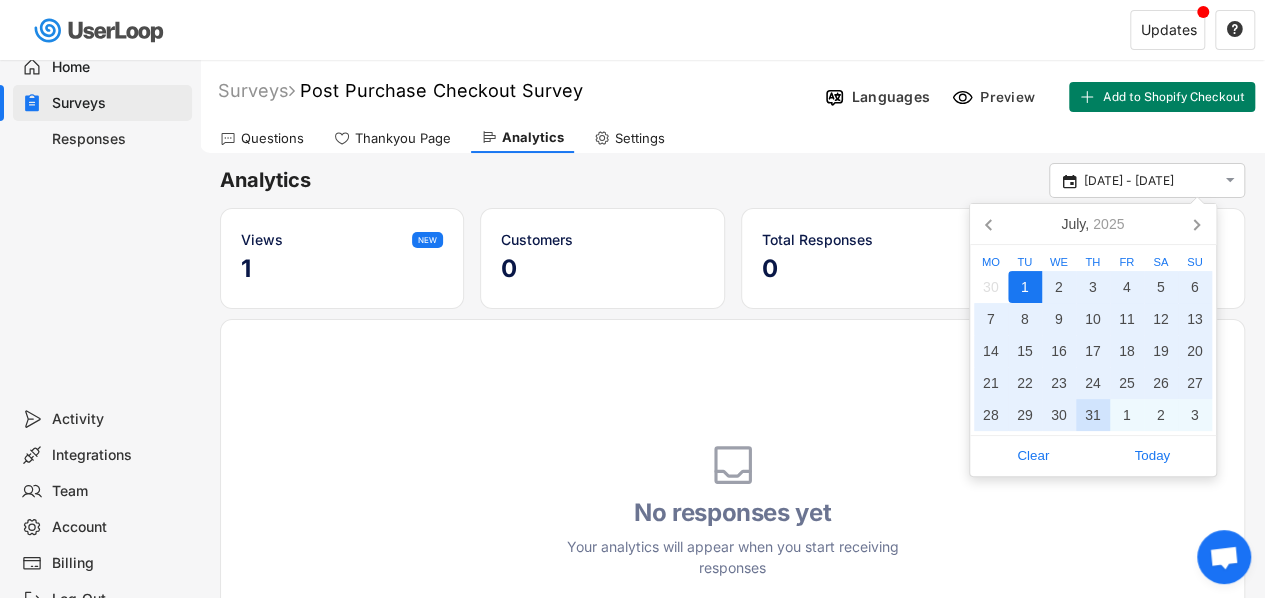 click on "31" at bounding box center (1093, 415) 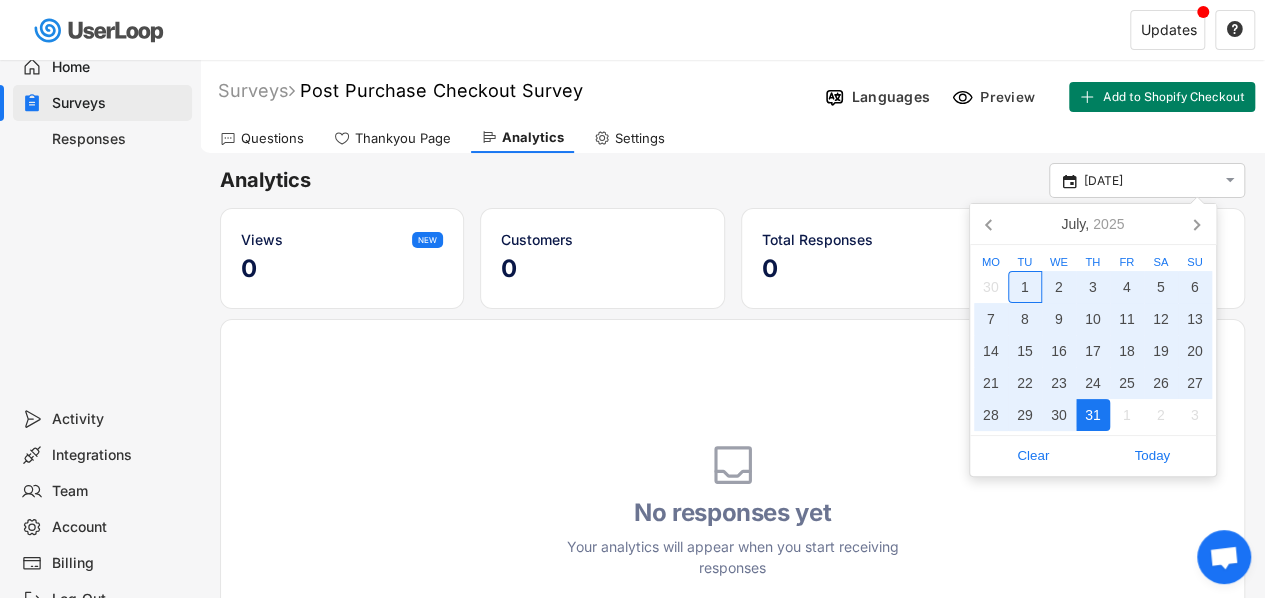 click on "1" at bounding box center (1025, 287) 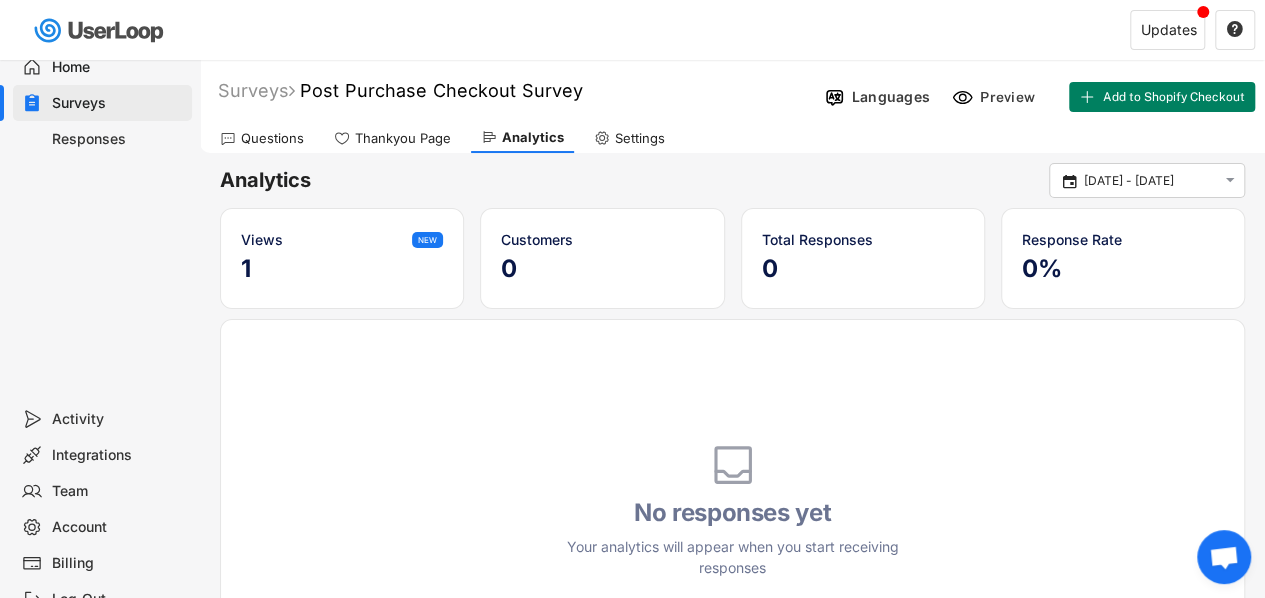 click on "No responses yet
Your analytics will appear when you start receiving responses" at bounding box center [732, 509] 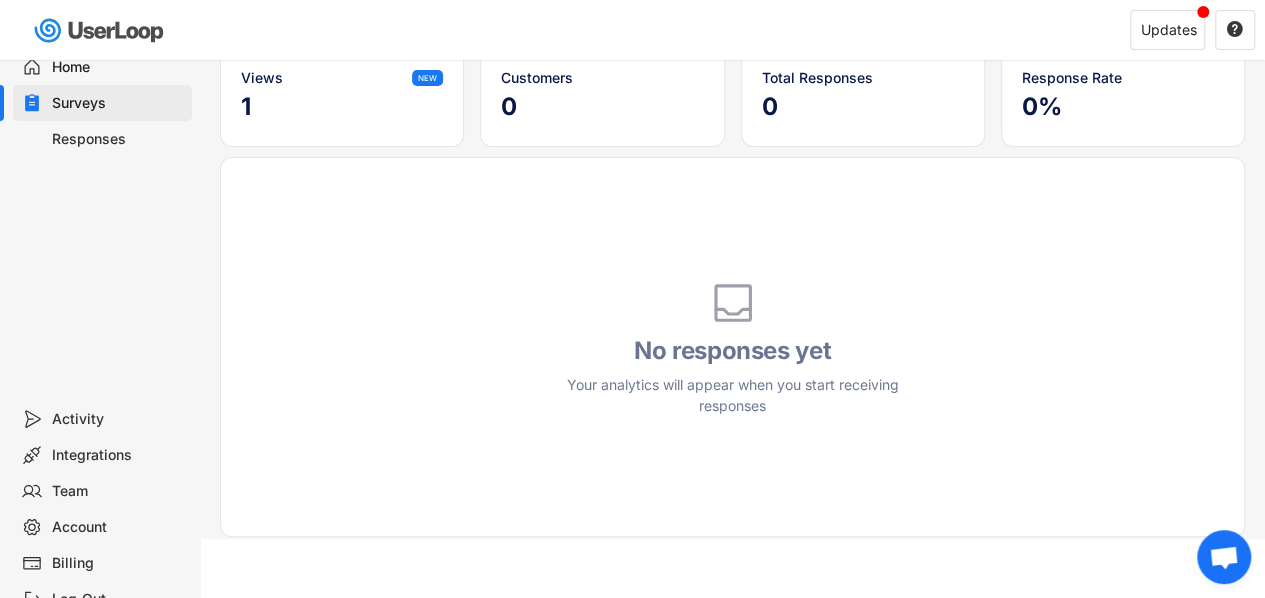 scroll, scrollTop: 0, scrollLeft: 0, axis: both 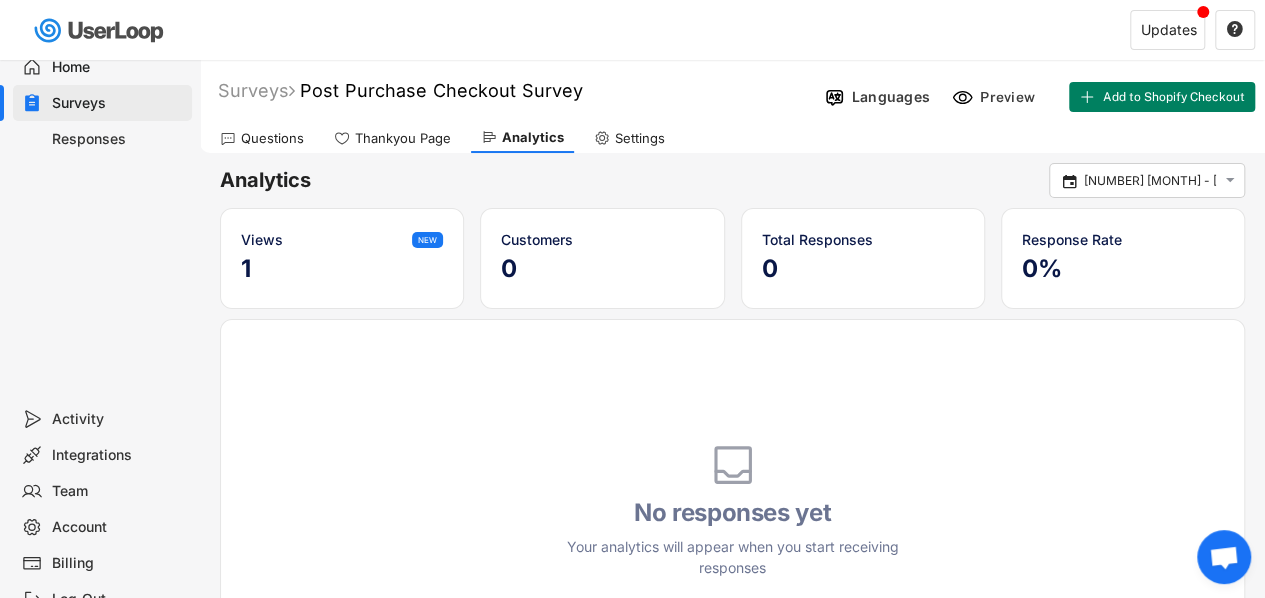 click on "Responses" at bounding box center (118, 139) 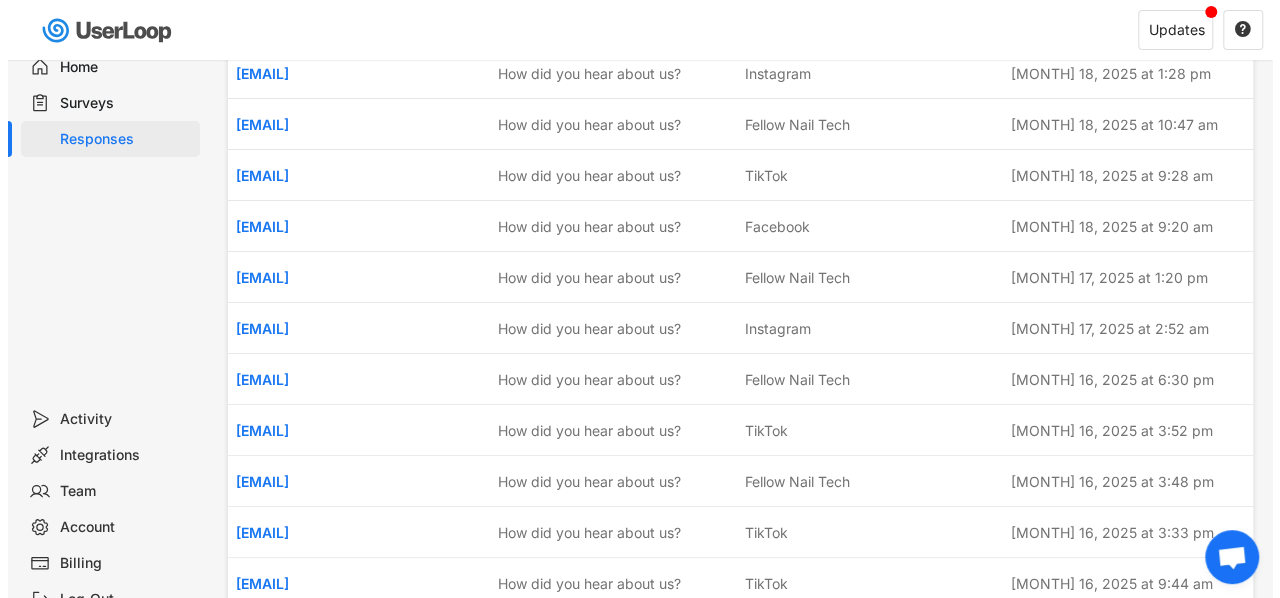 scroll, scrollTop: 0, scrollLeft: 0, axis: both 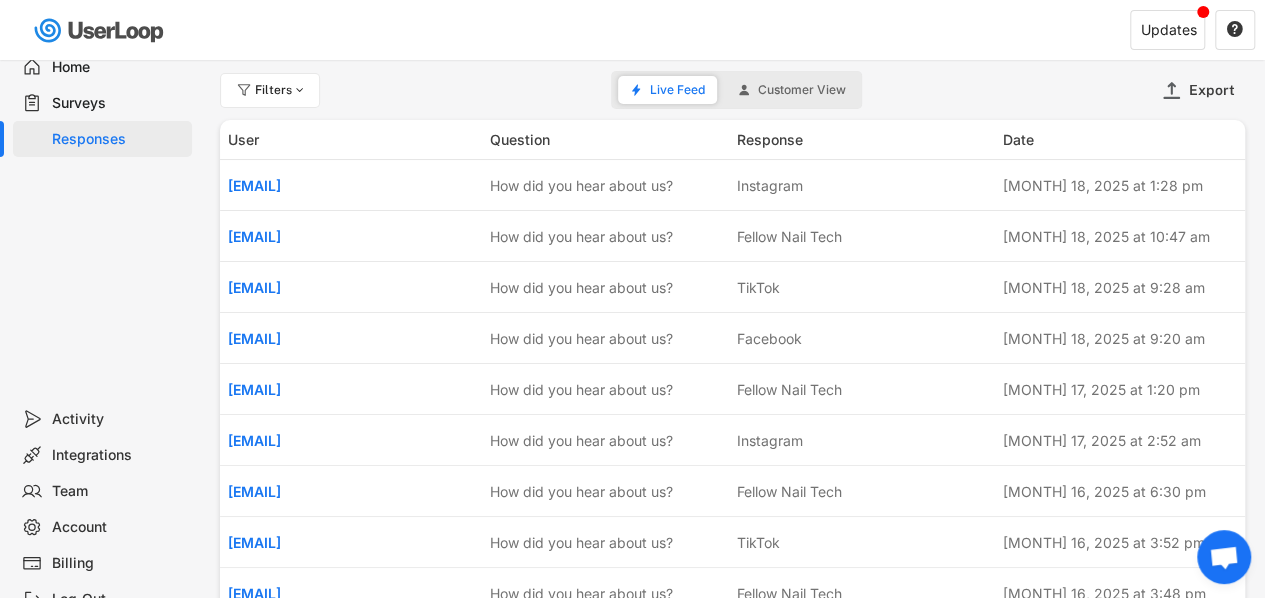 click on "Surveys" at bounding box center (118, 103) 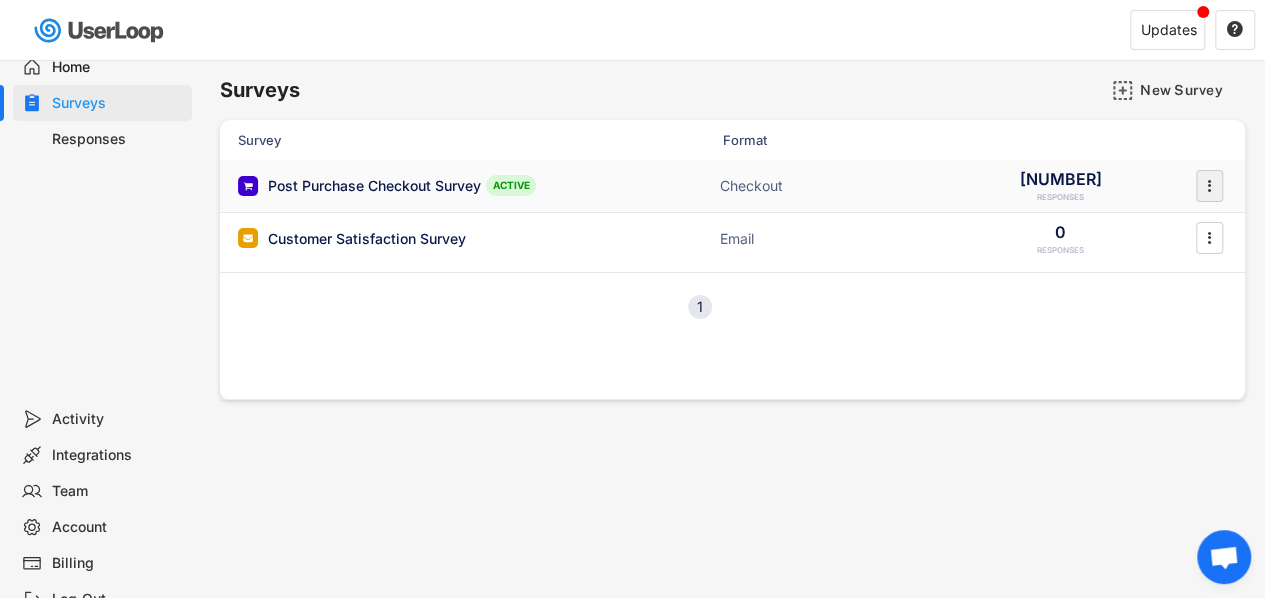 click on "" 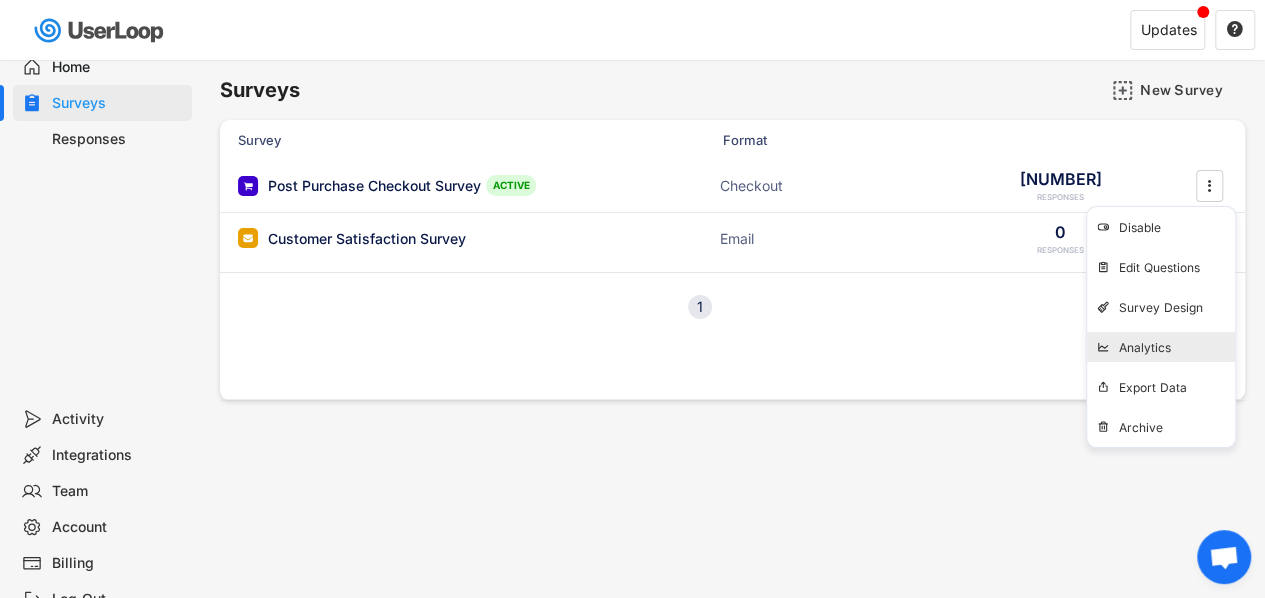 click on "Analytics" at bounding box center (1177, 348) 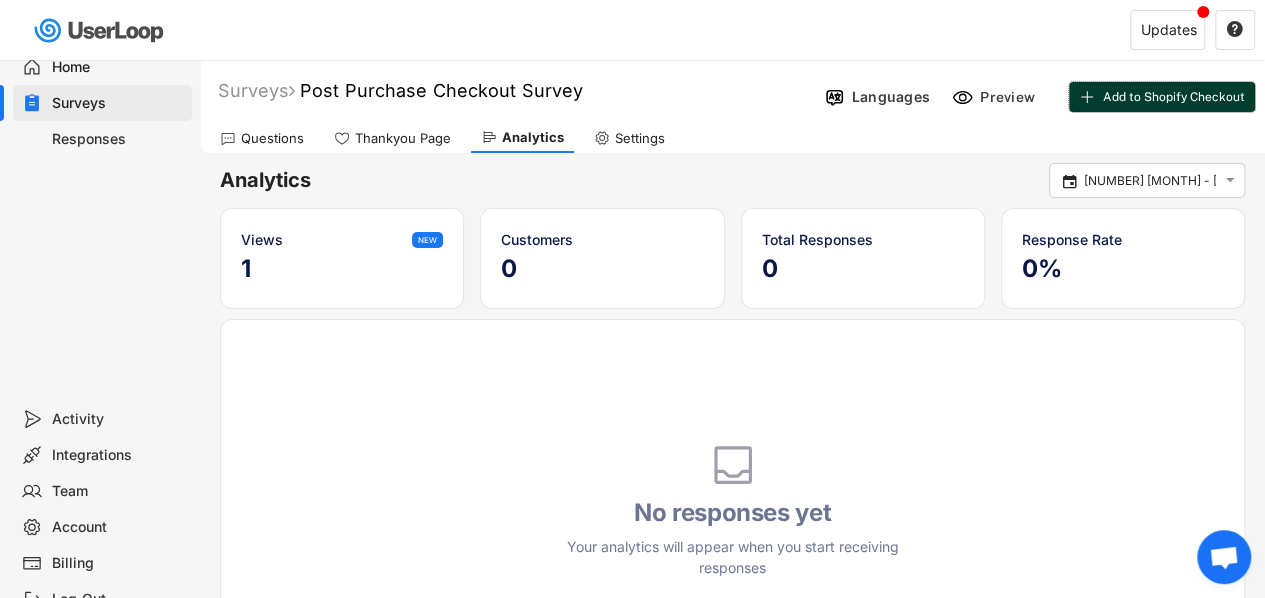 click on "Add to Shopify Checkout" at bounding box center [1174, 97] 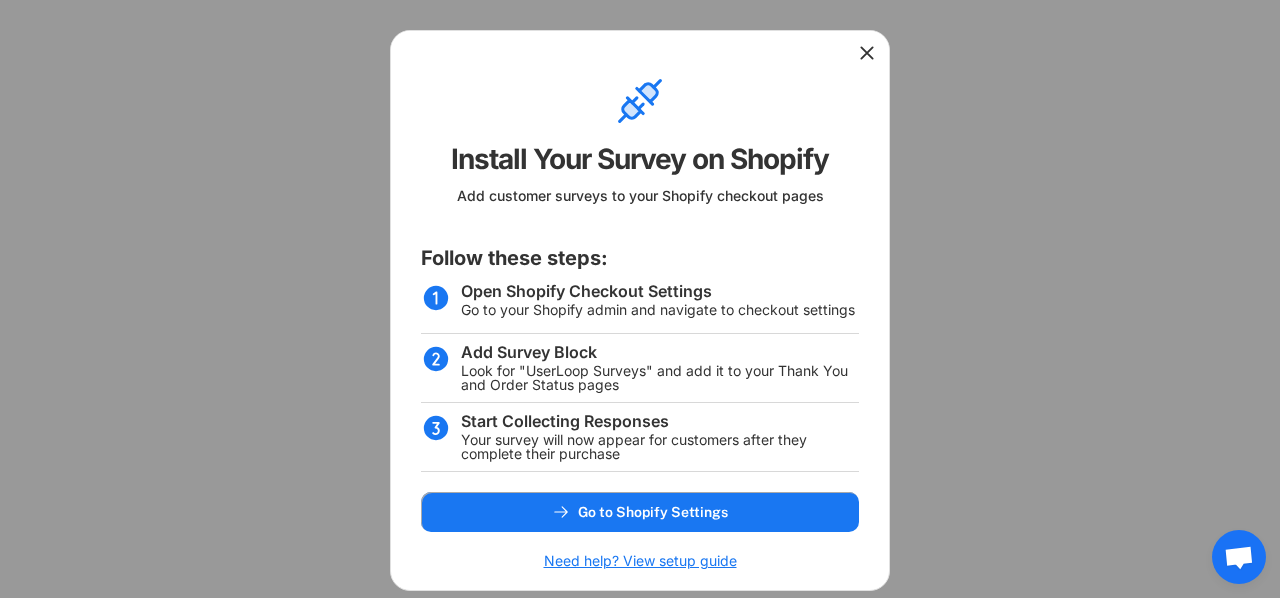 click at bounding box center (1239, 559) 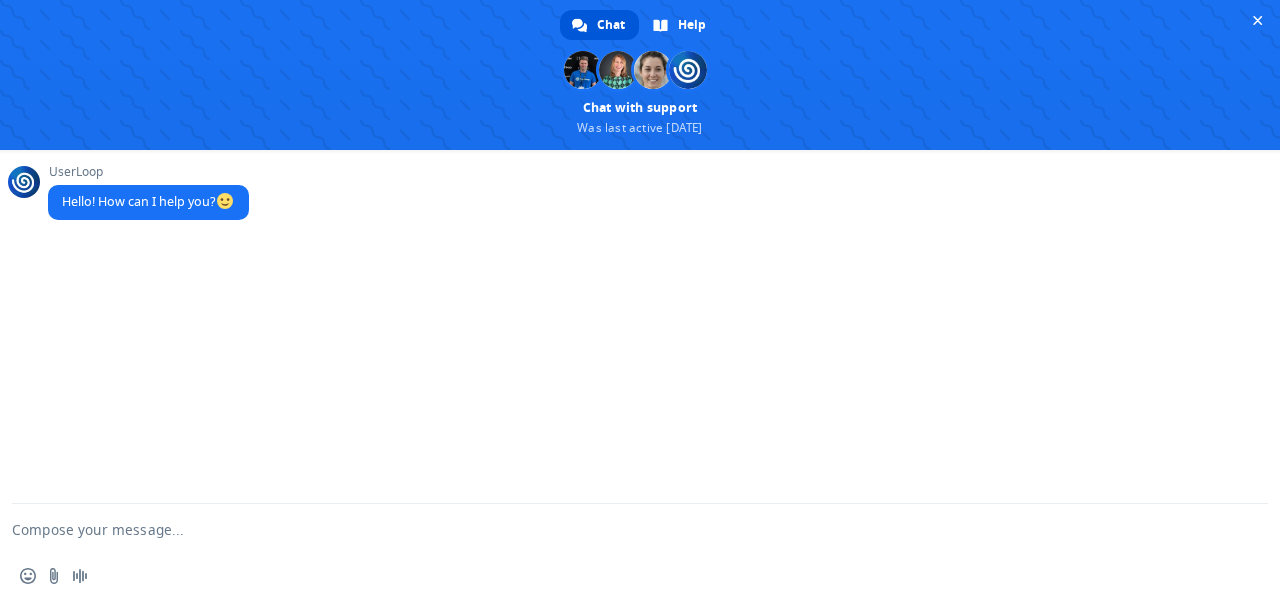 click at bounding box center (616, 529) 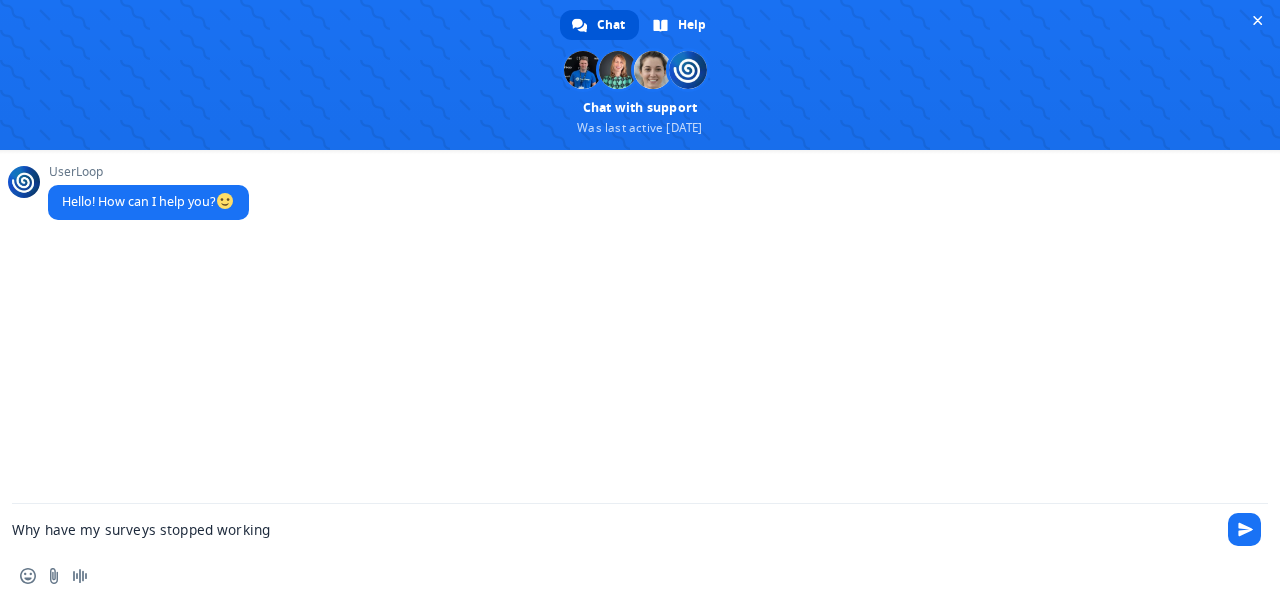 type on "Why have my surveys stopped working?" 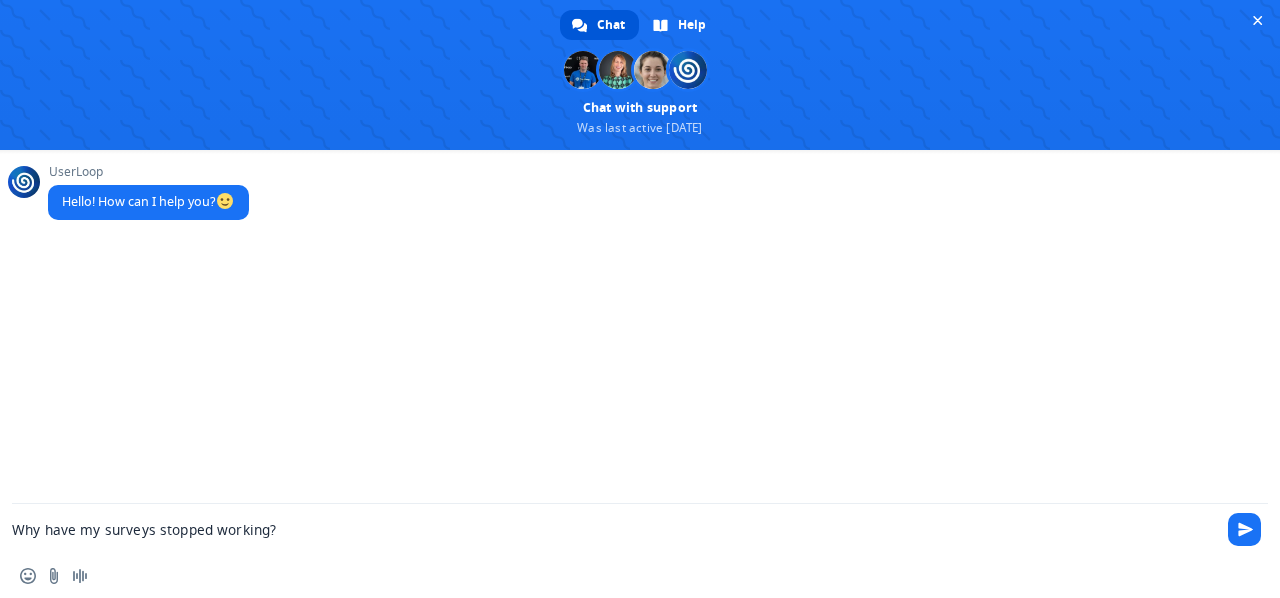 type 